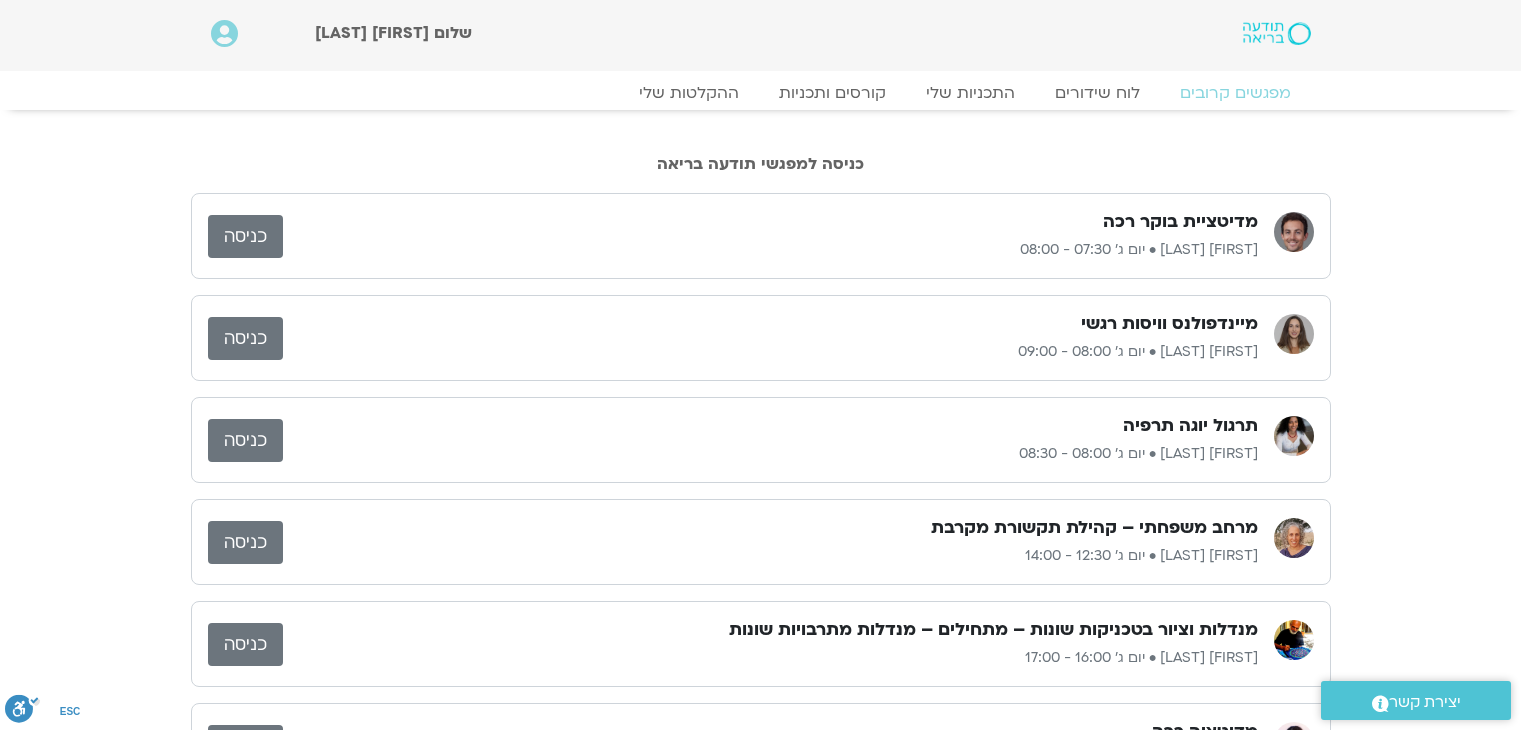 scroll, scrollTop: 0, scrollLeft: 0, axis: both 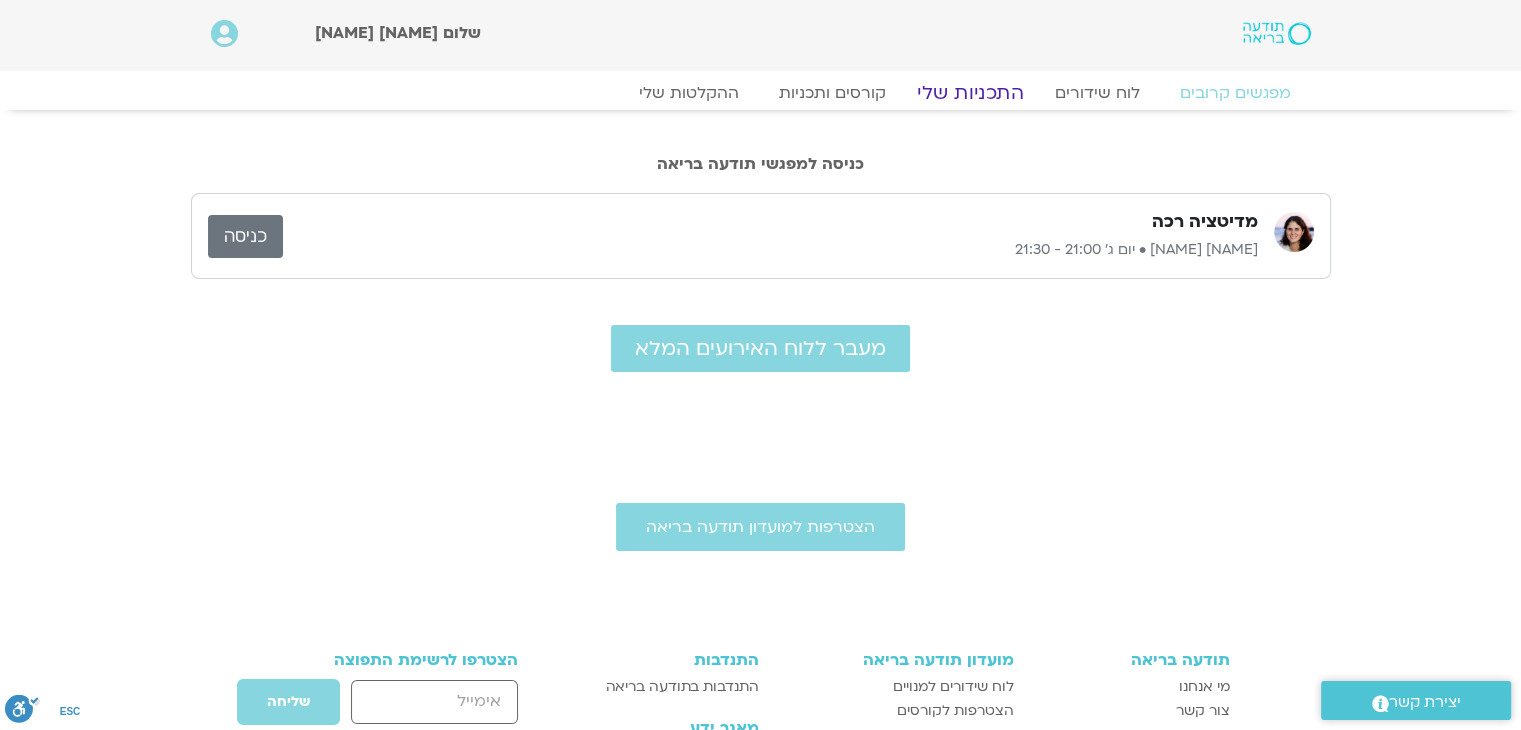 click on "התכניות שלי" 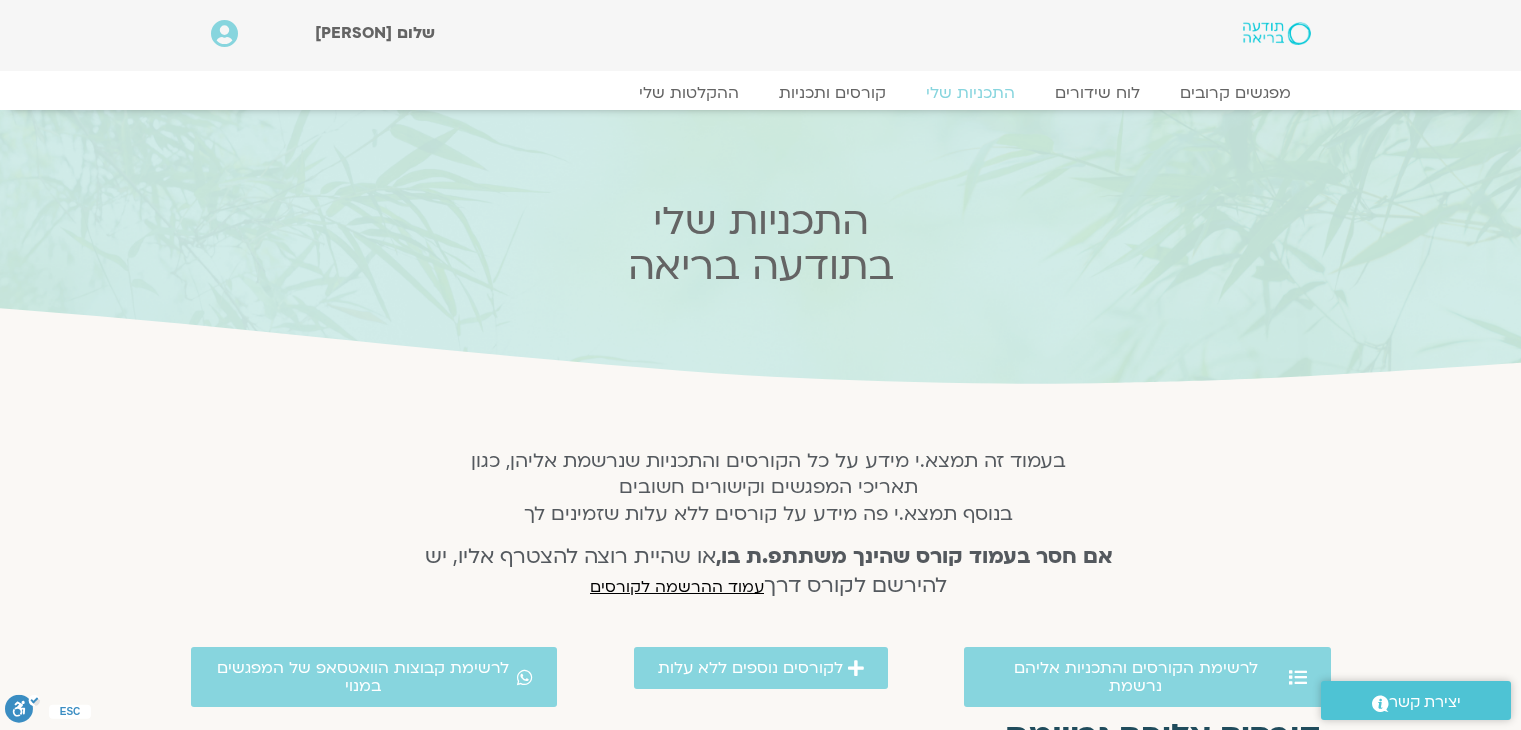 scroll, scrollTop: 0, scrollLeft: 0, axis: both 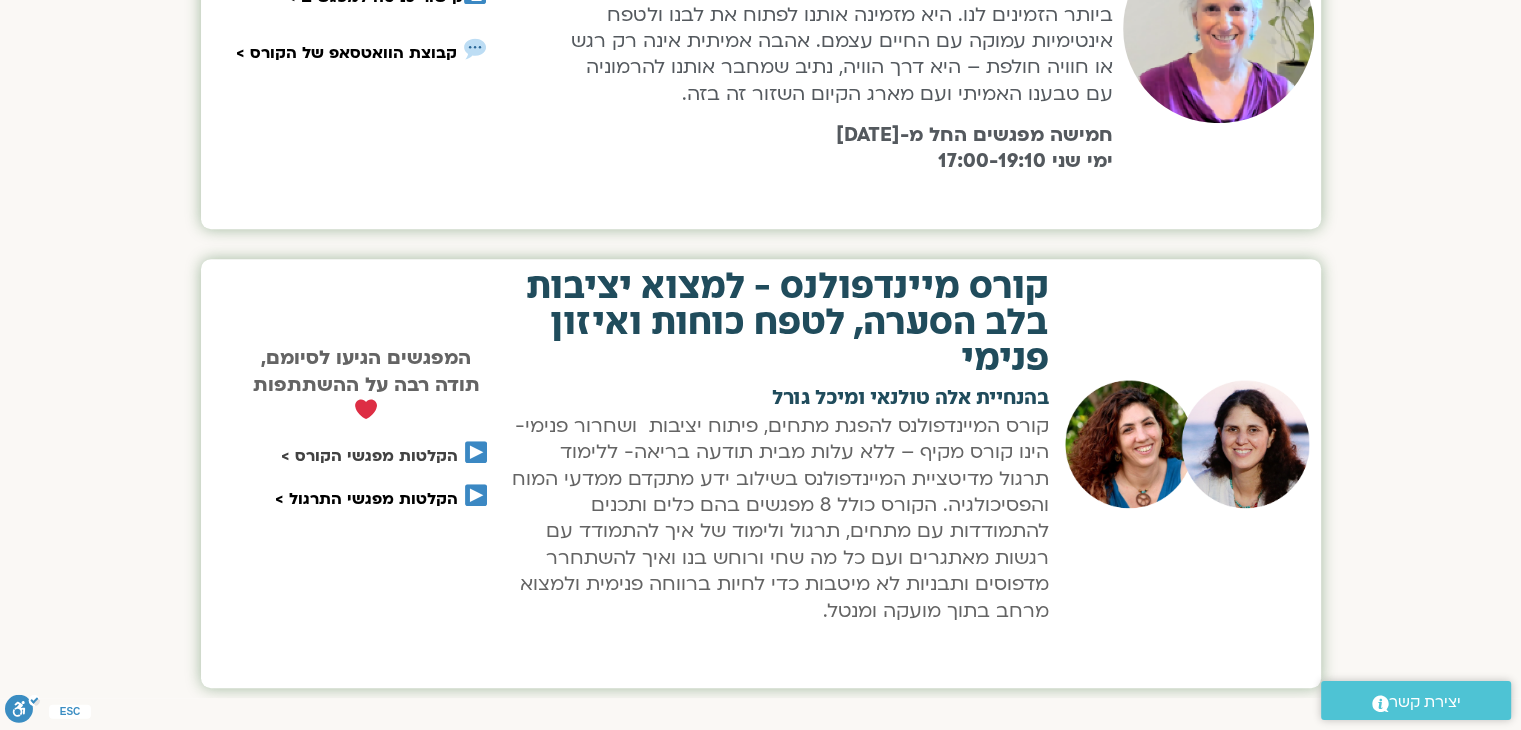 click on "הקלטות מפגשי הקורס >" at bounding box center [369, 456] 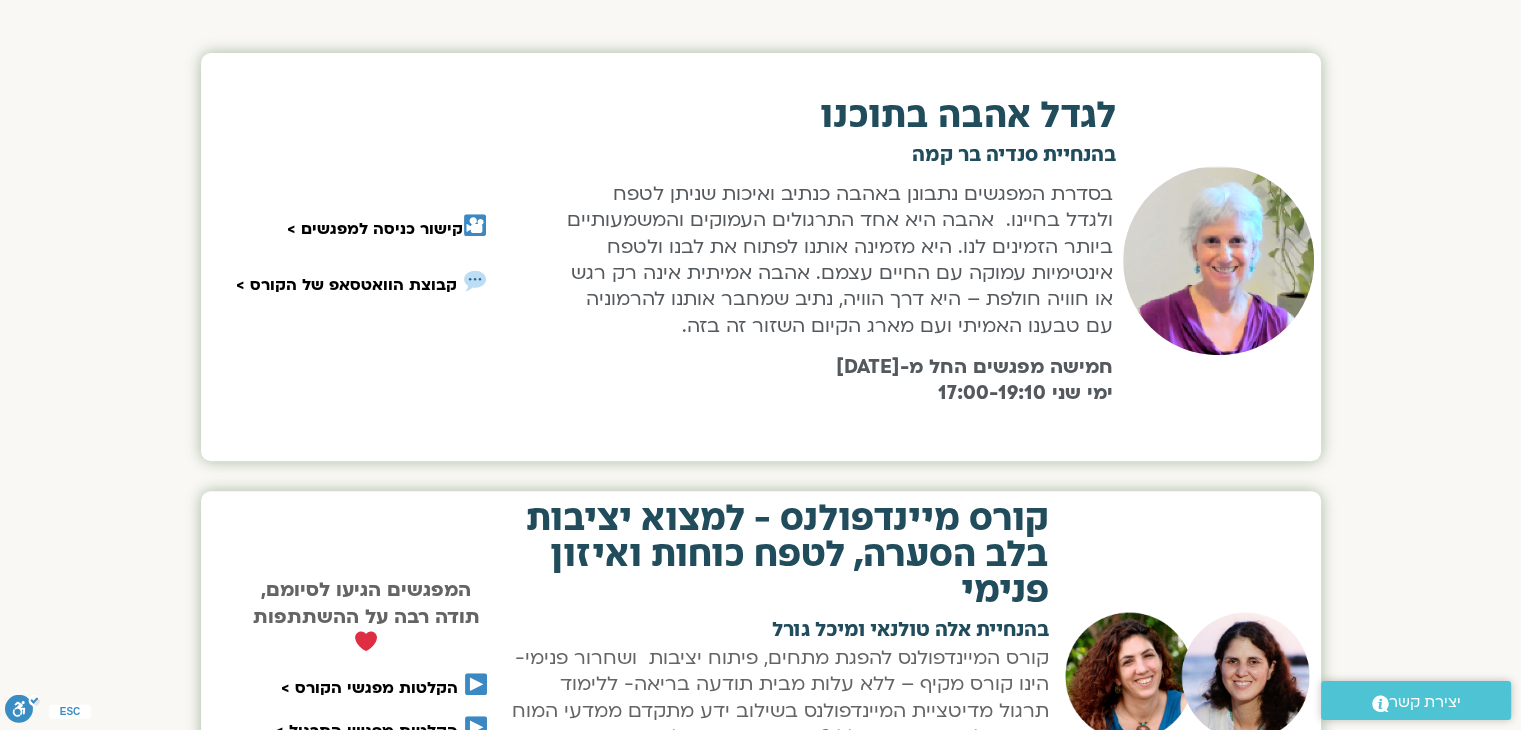 scroll, scrollTop: 1100, scrollLeft: 0, axis: vertical 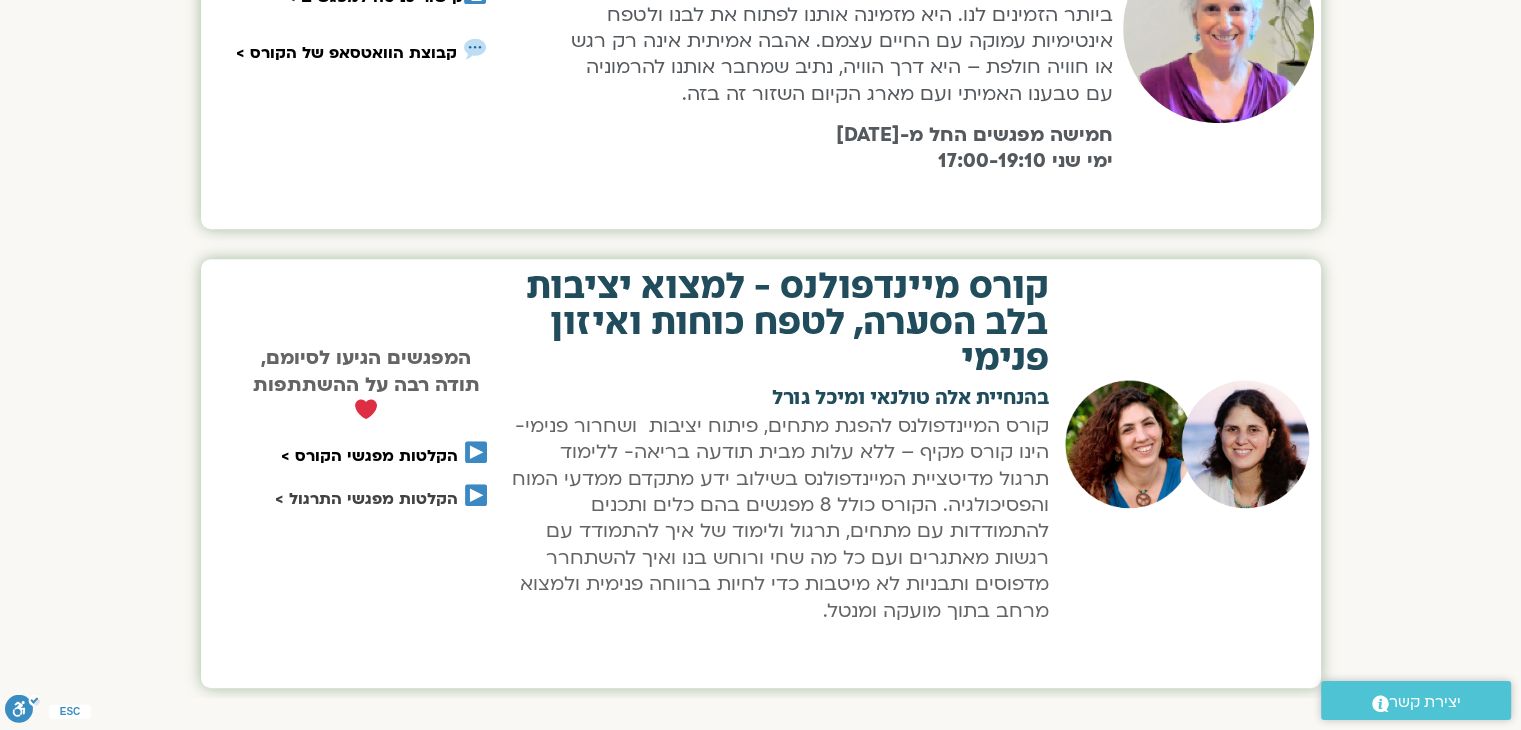 click on "הקלטות מפגשי התרגול >" at bounding box center [366, 499] 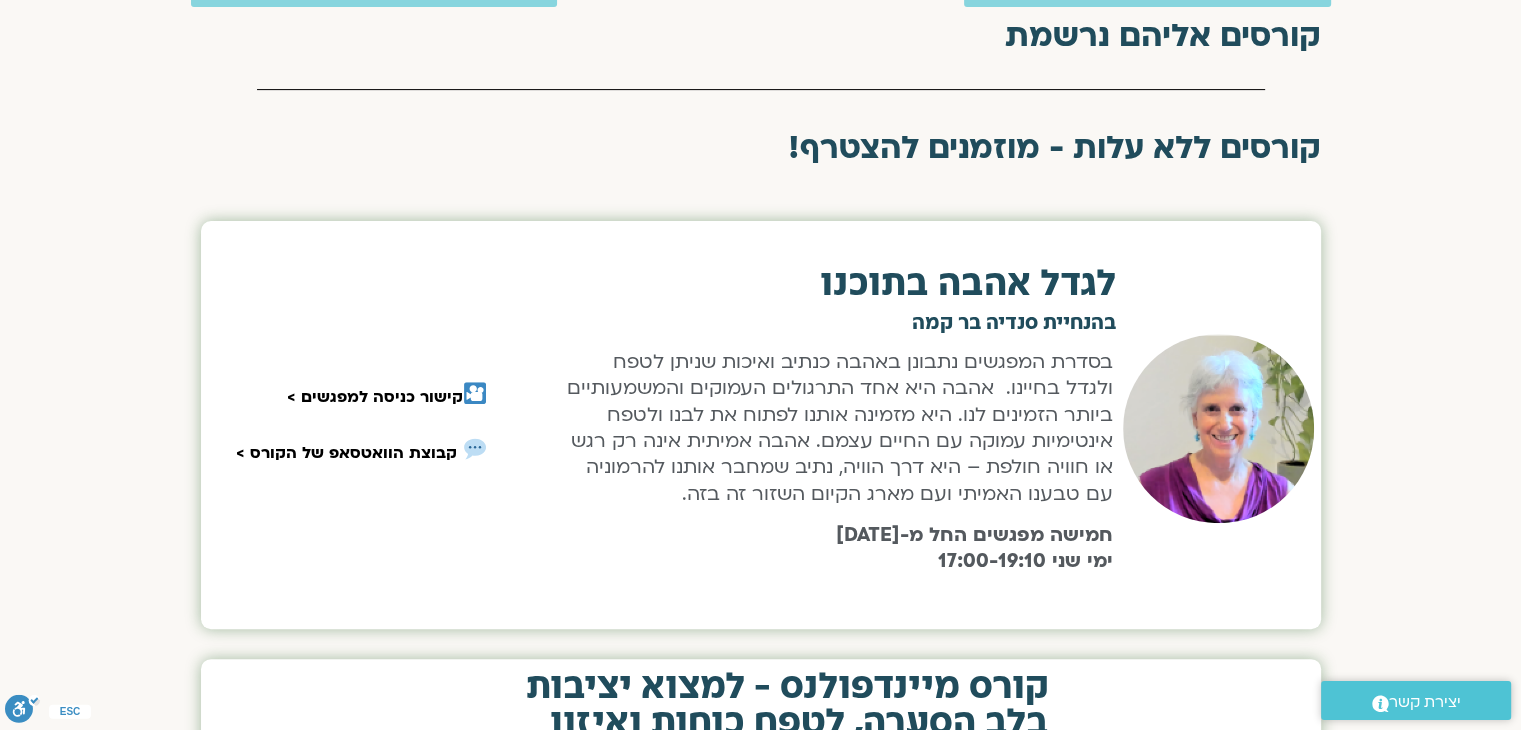 scroll, scrollTop: 400, scrollLeft: 0, axis: vertical 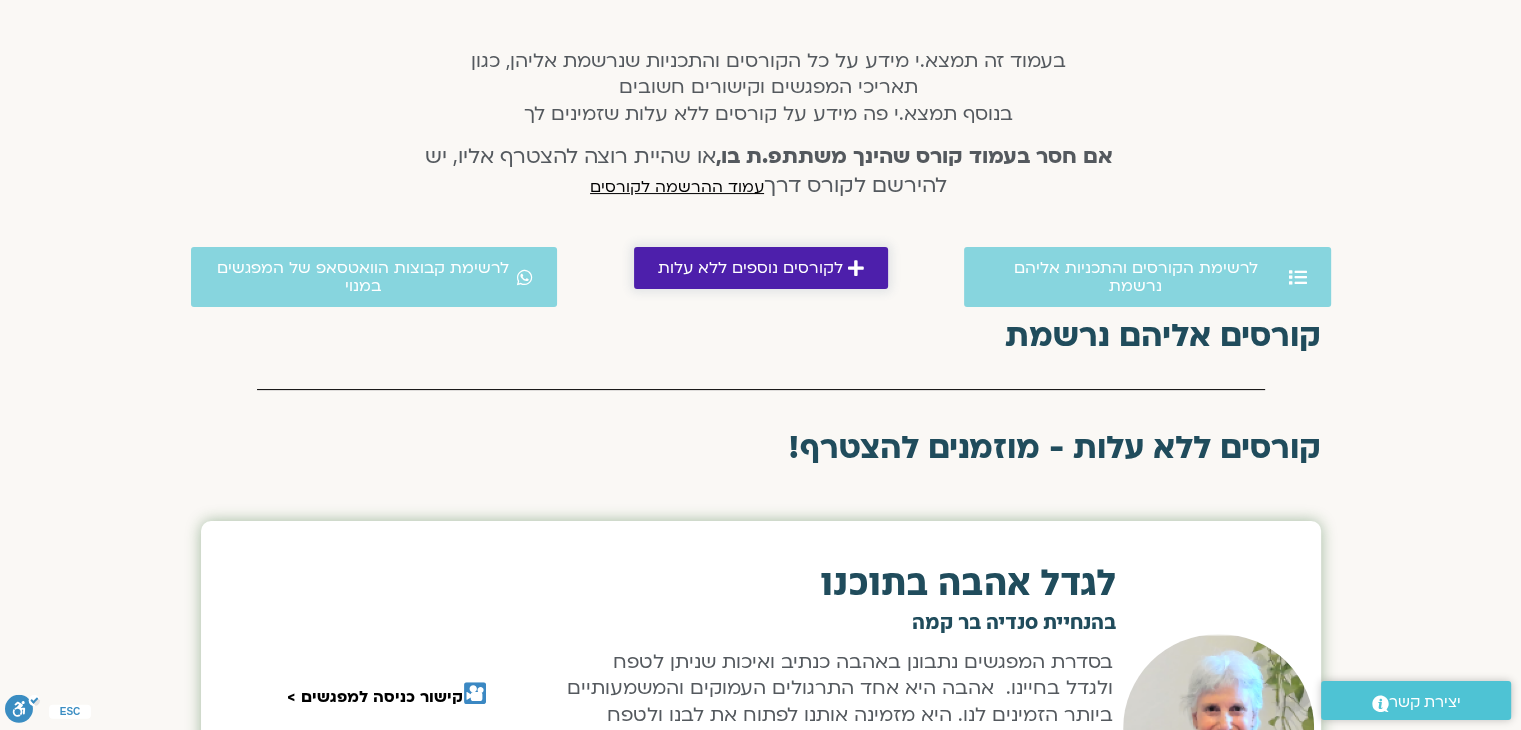 click on "לקורסים נוספים ללא עלות" at bounding box center (750, 268) 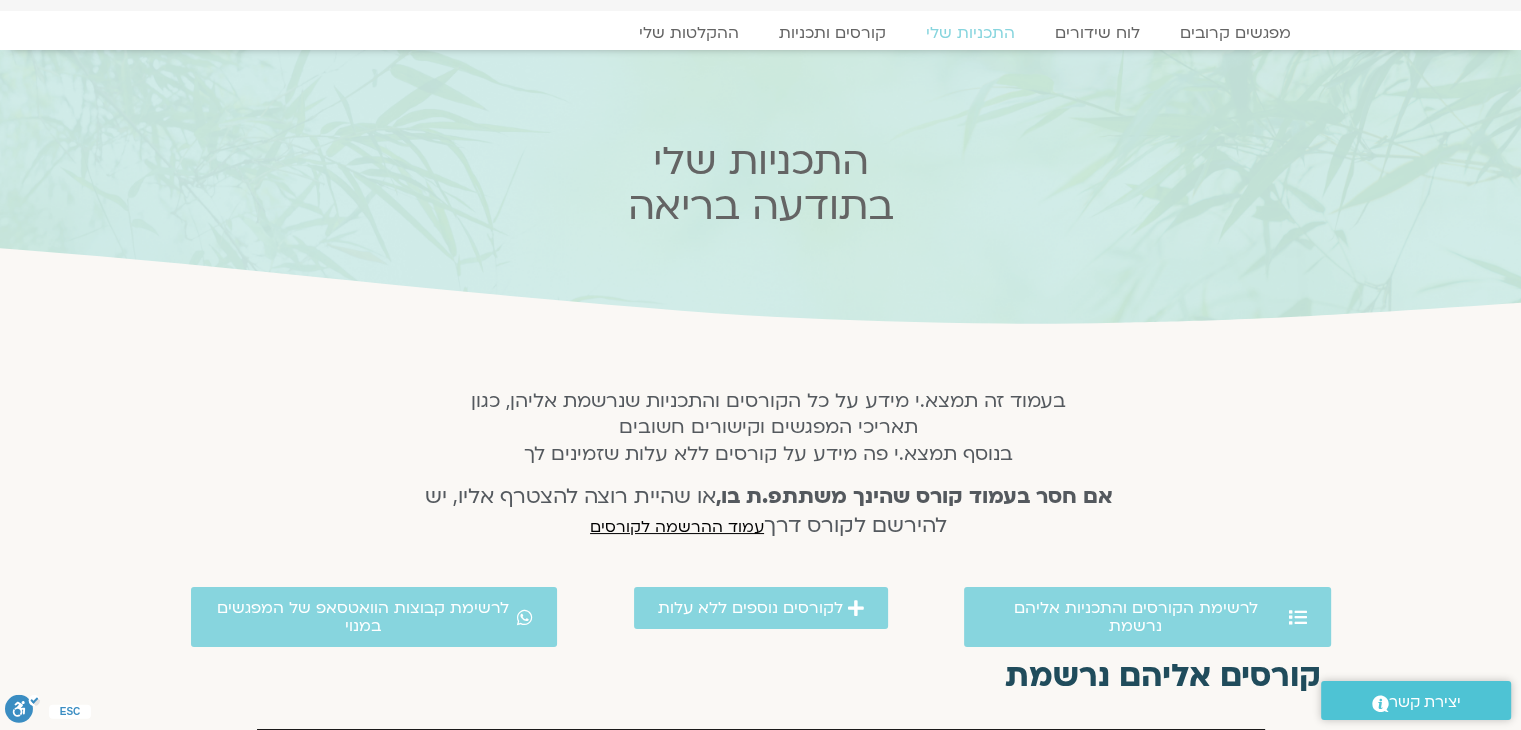 scroll, scrollTop: 0, scrollLeft: 0, axis: both 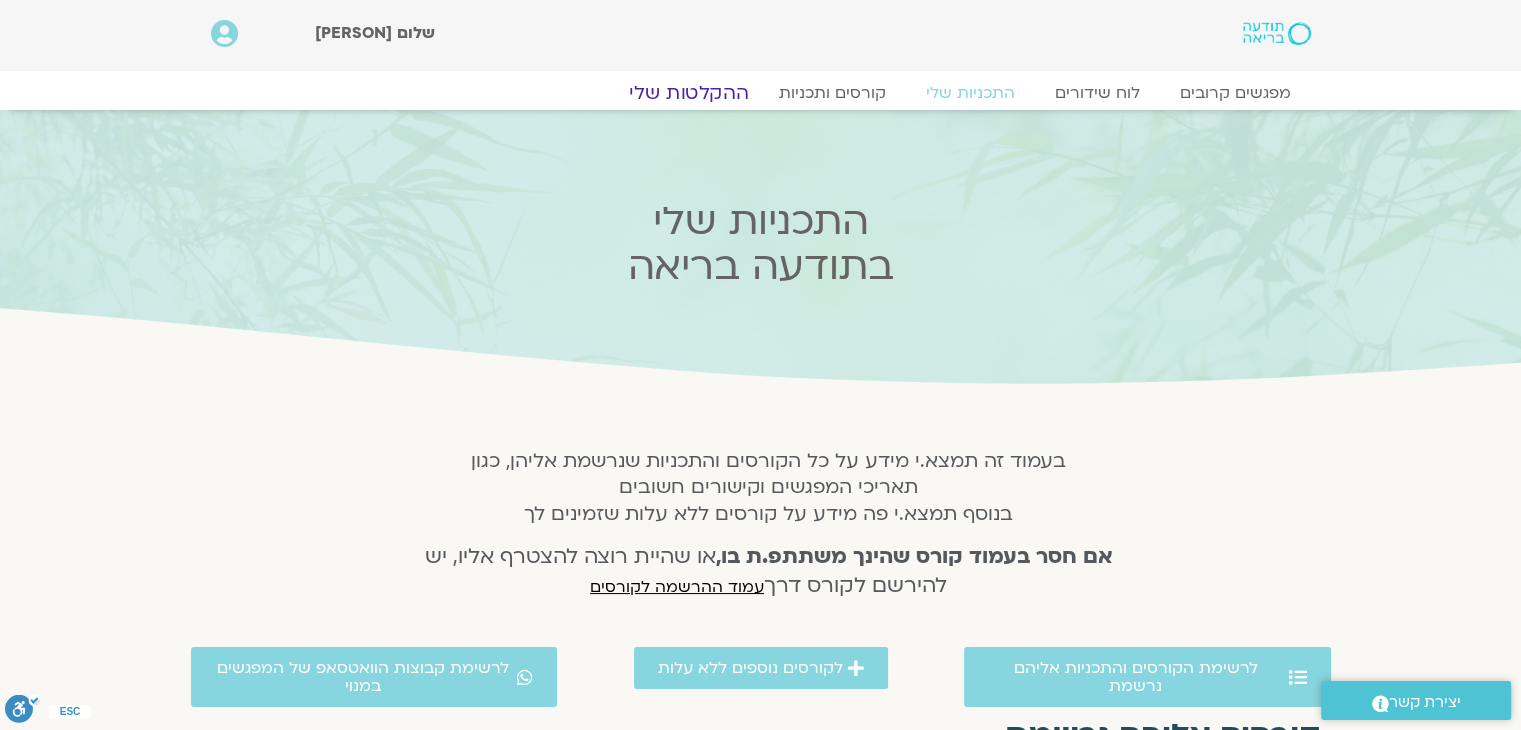 click on "ההקלטות שלי" 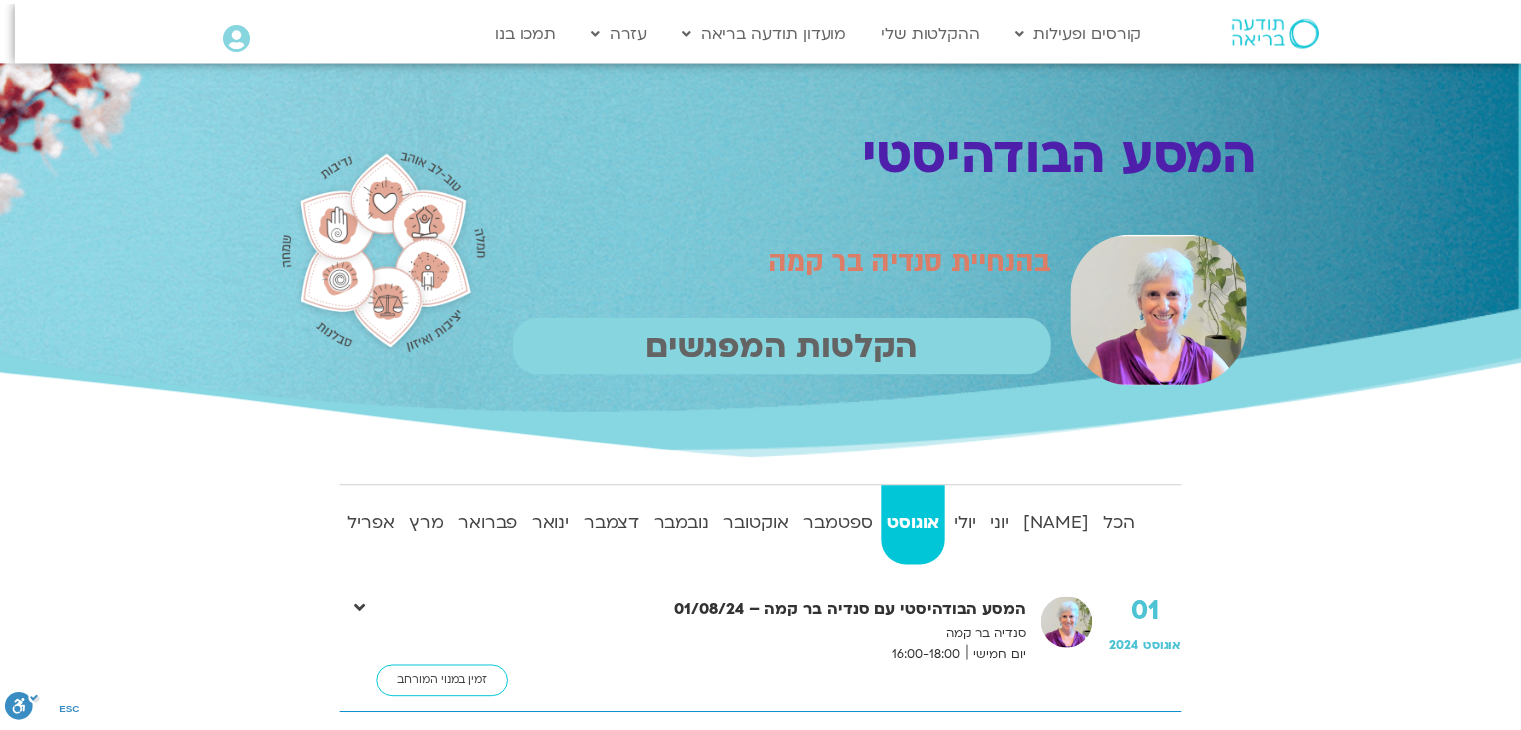 scroll, scrollTop: 0, scrollLeft: 0, axis: both 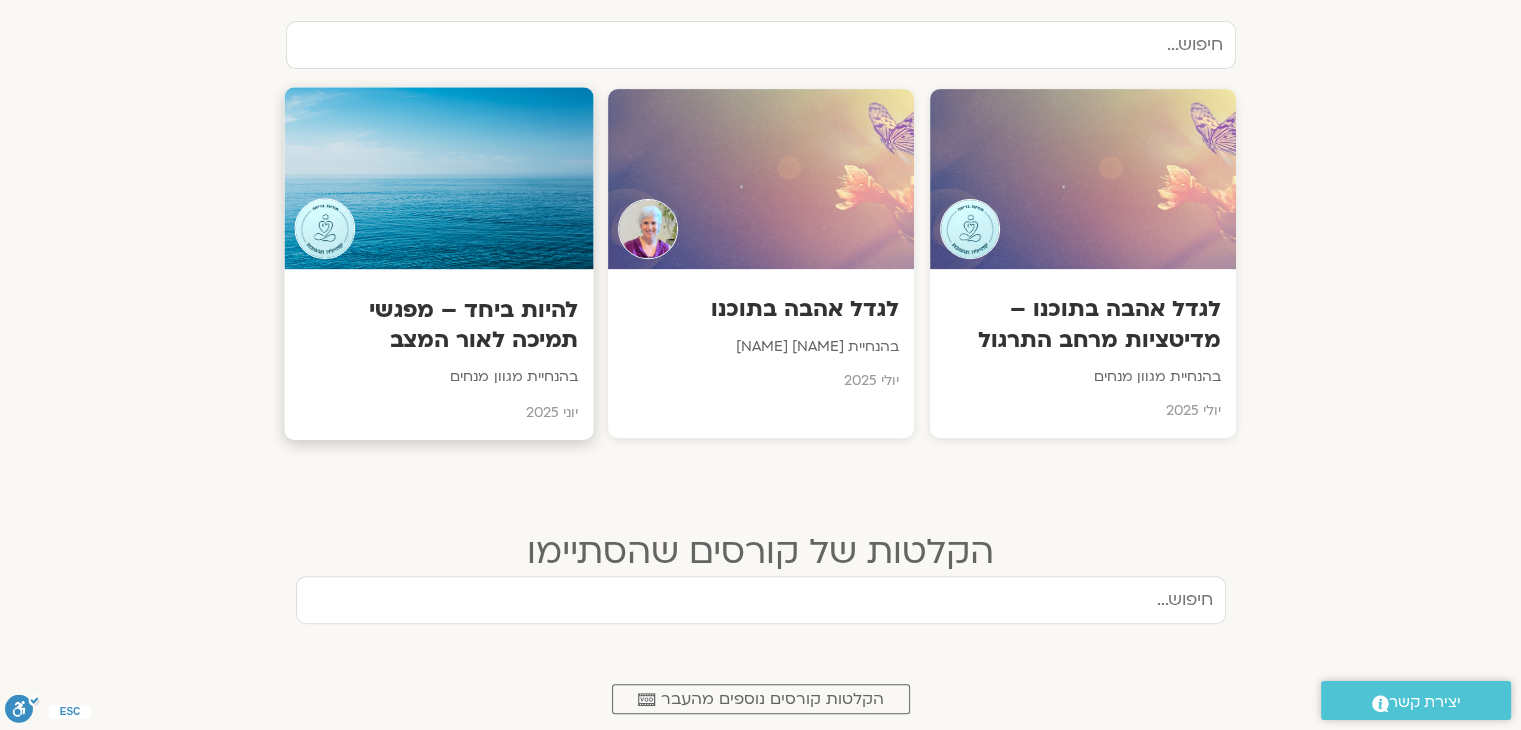 click on "להיות ביחד – מפגשי תמיכה לאור המצב" at bounding box center [438, 325] 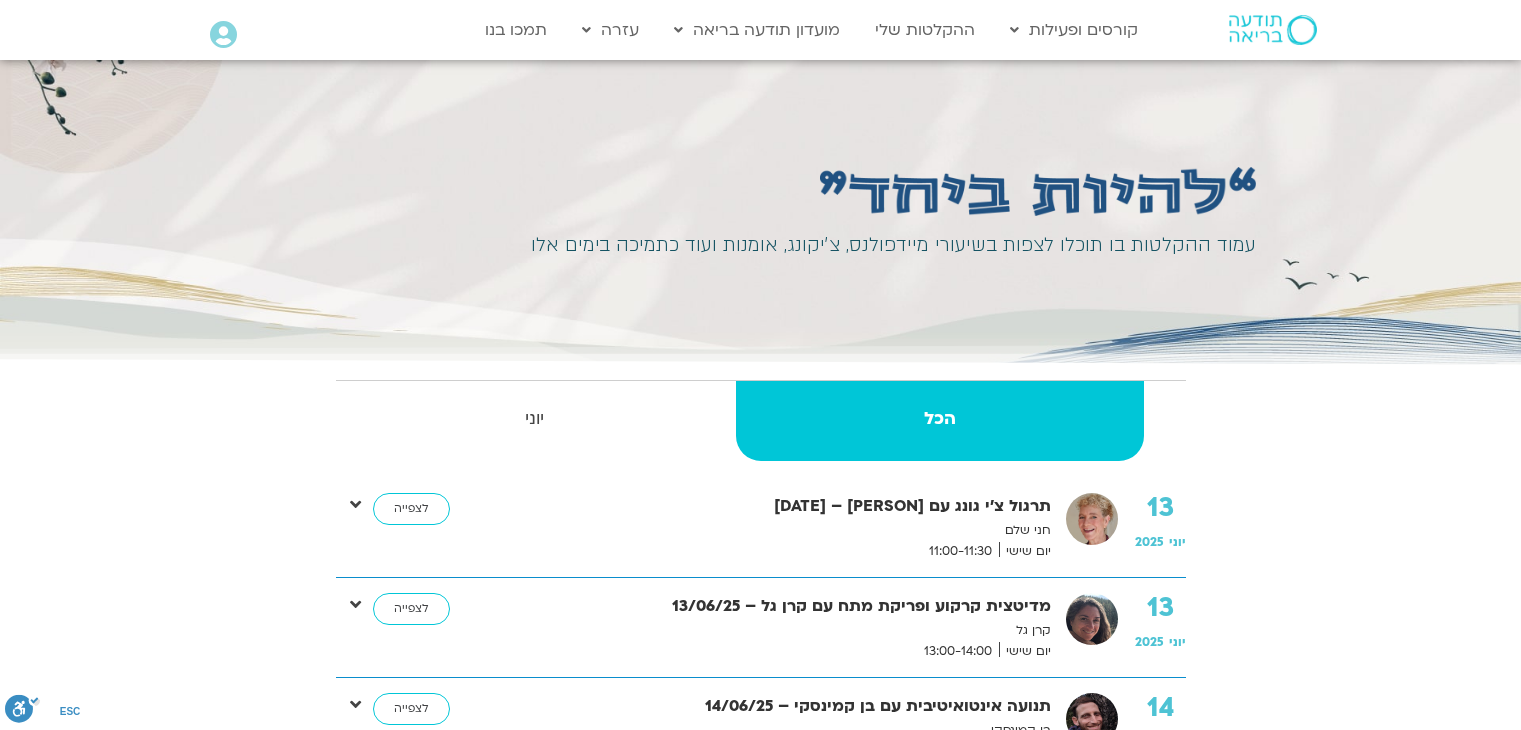 scroll, scrollTop: 0, scrollLeft: 0, axis: both 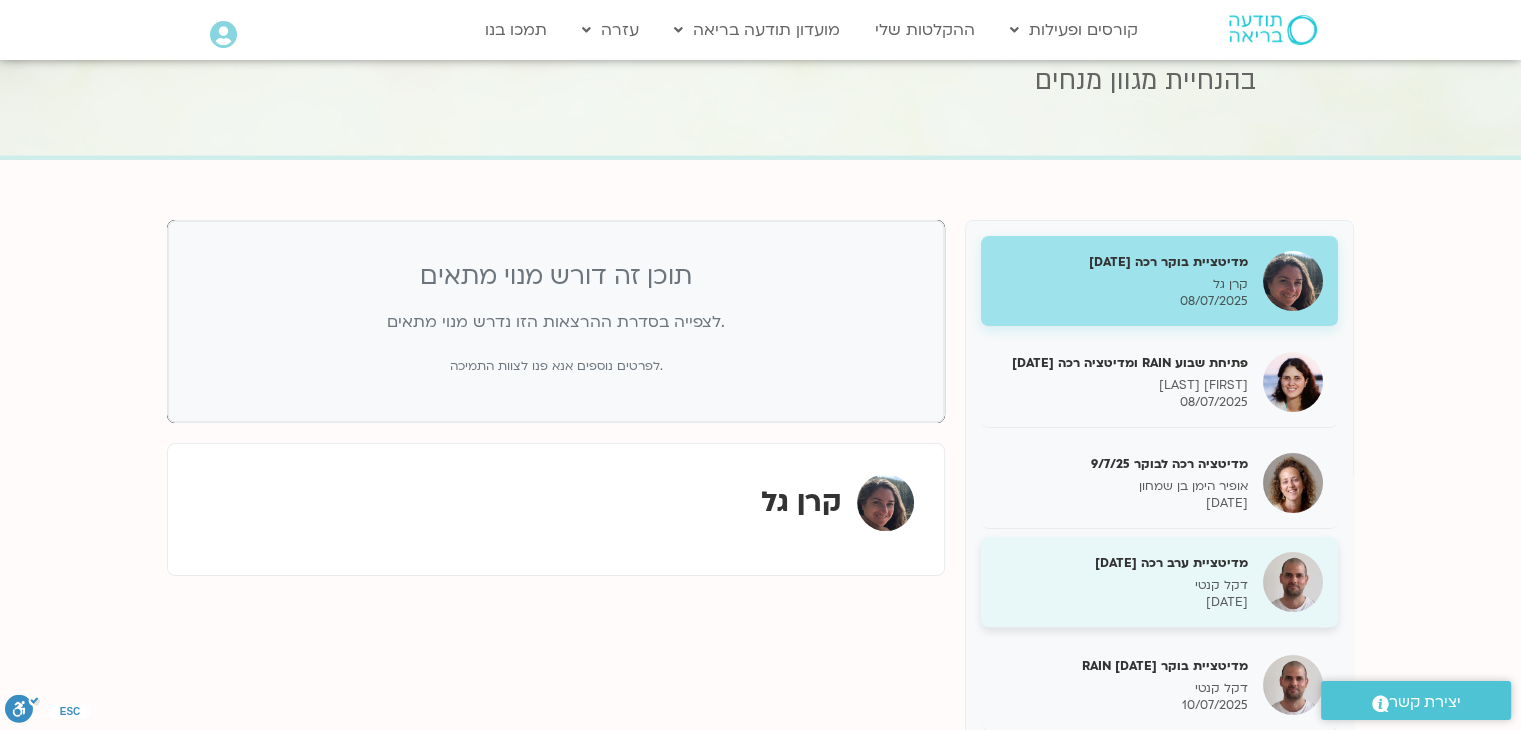 click on "מדיטציית ערב רכה [DATE]" at bounding box center [1122, 563] 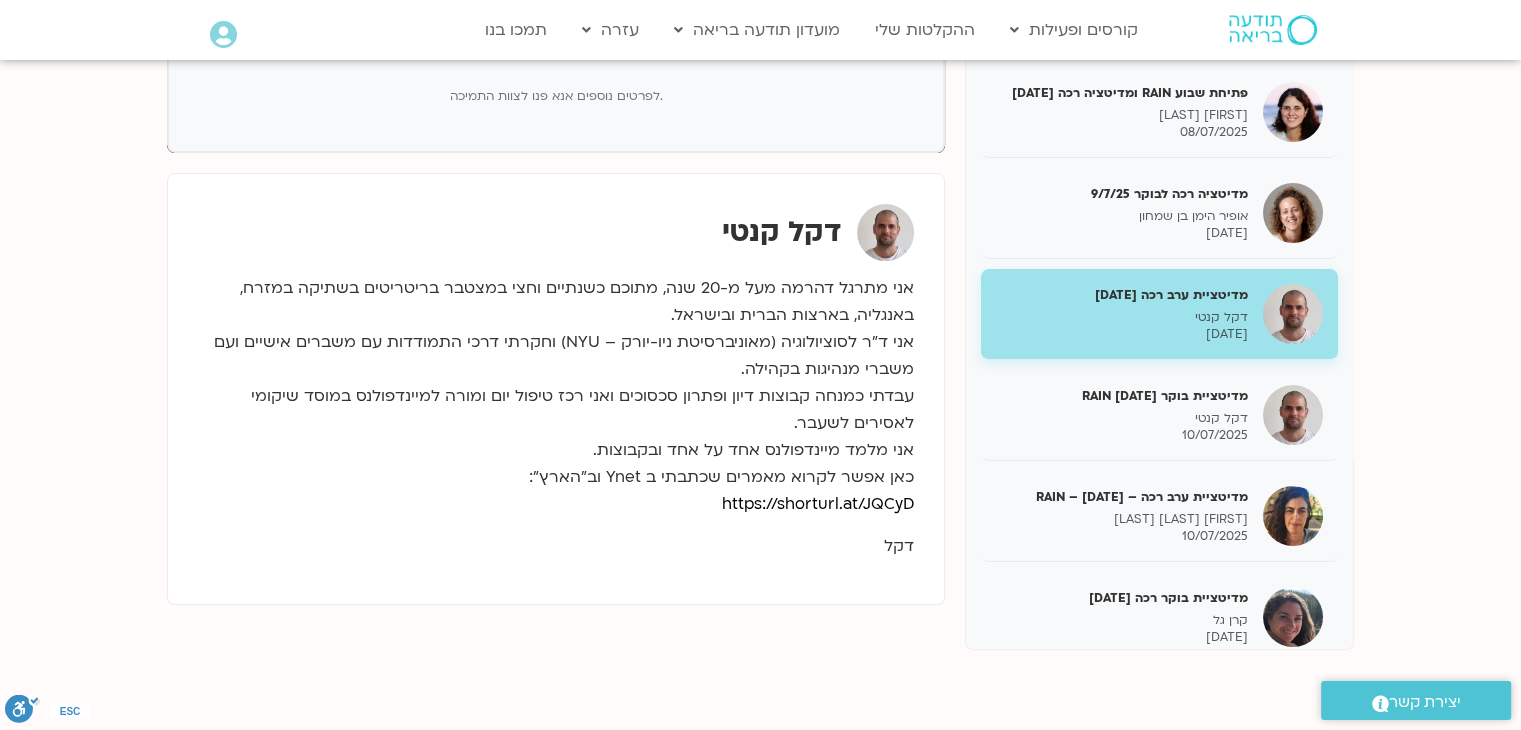 scroll, scrollTop: 400, scrollLeft: 0, axis: vertical 